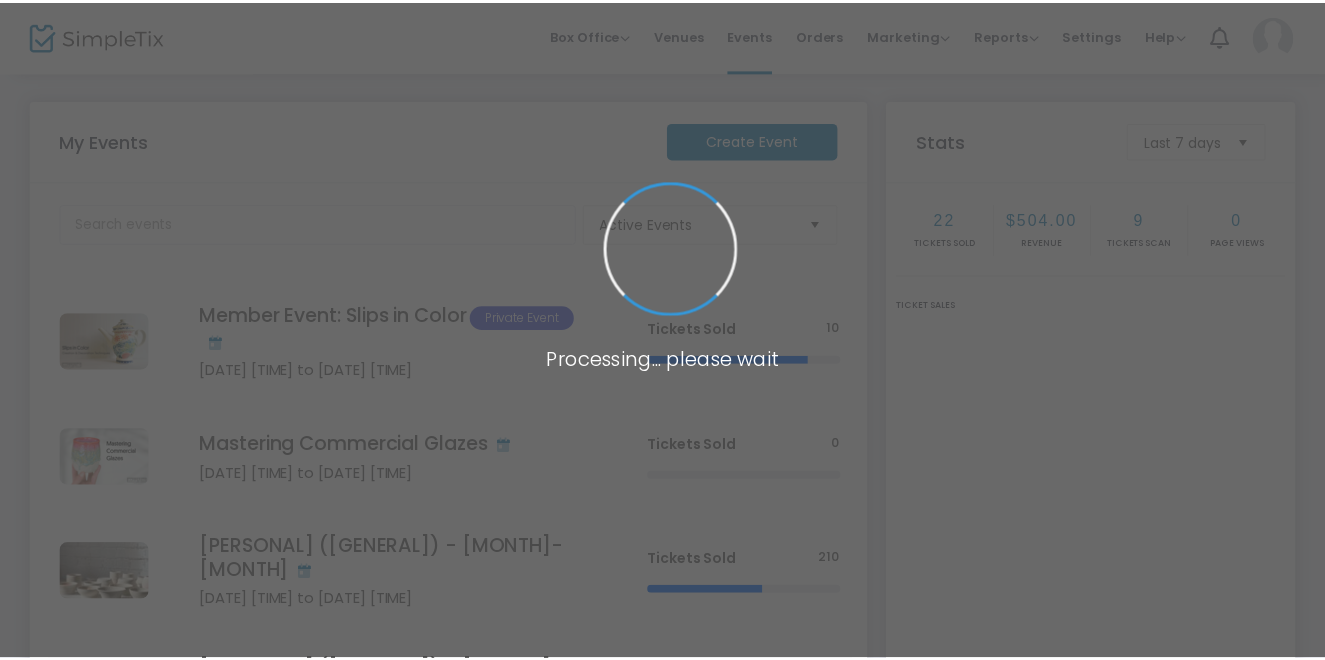 scroll, scrollTop: 428, scrollLeft: 0, axis: vertical 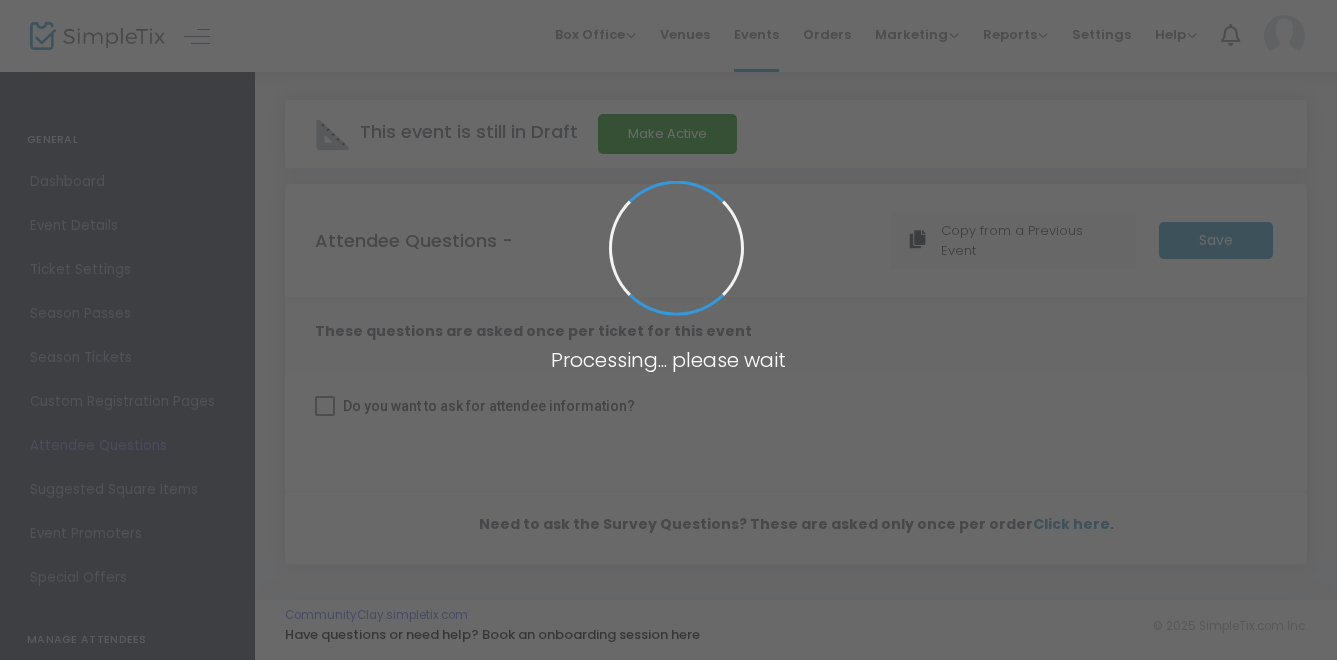 checkbox on "true" 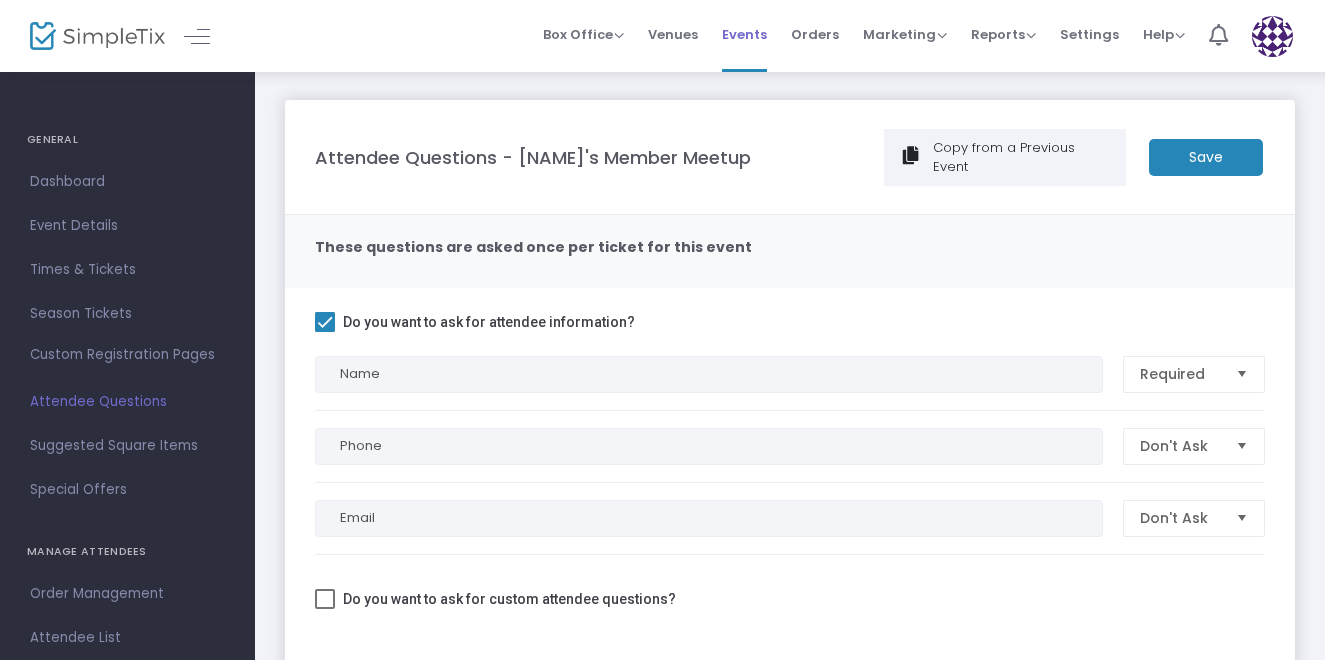 click on "Events" at bounding box center (744, 34) 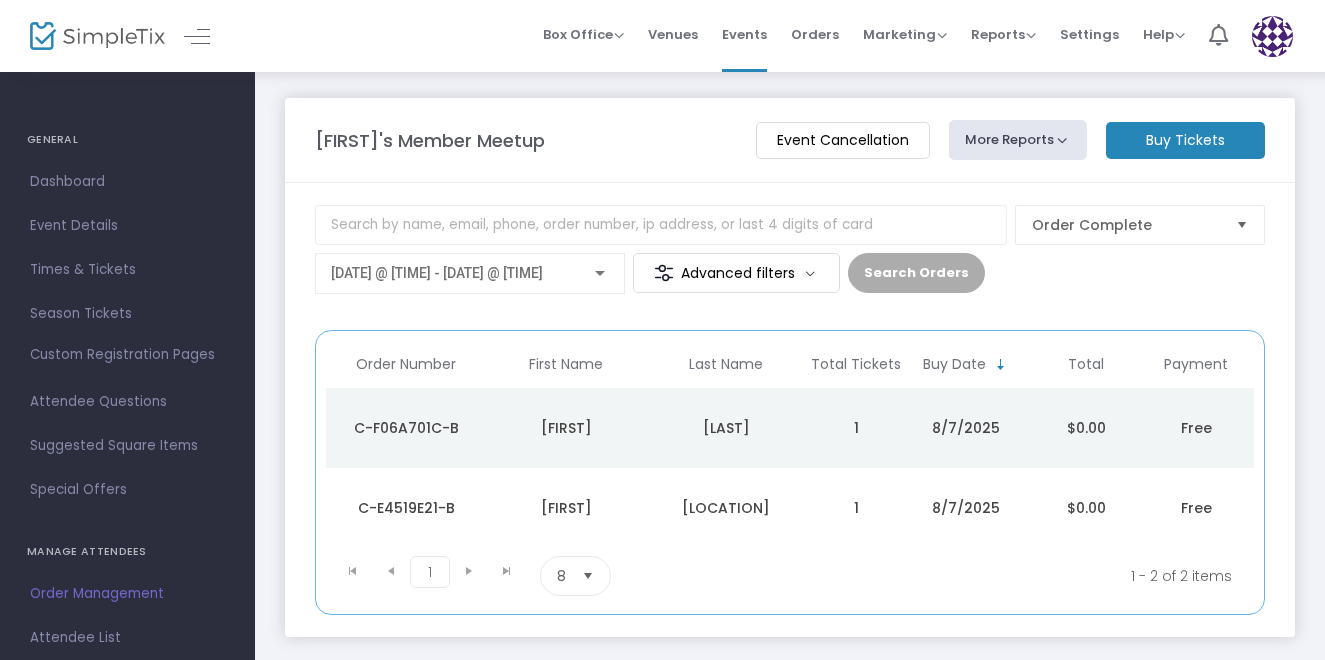 scroll, scrollTop: 0, scrollLeft: 0, axis: both 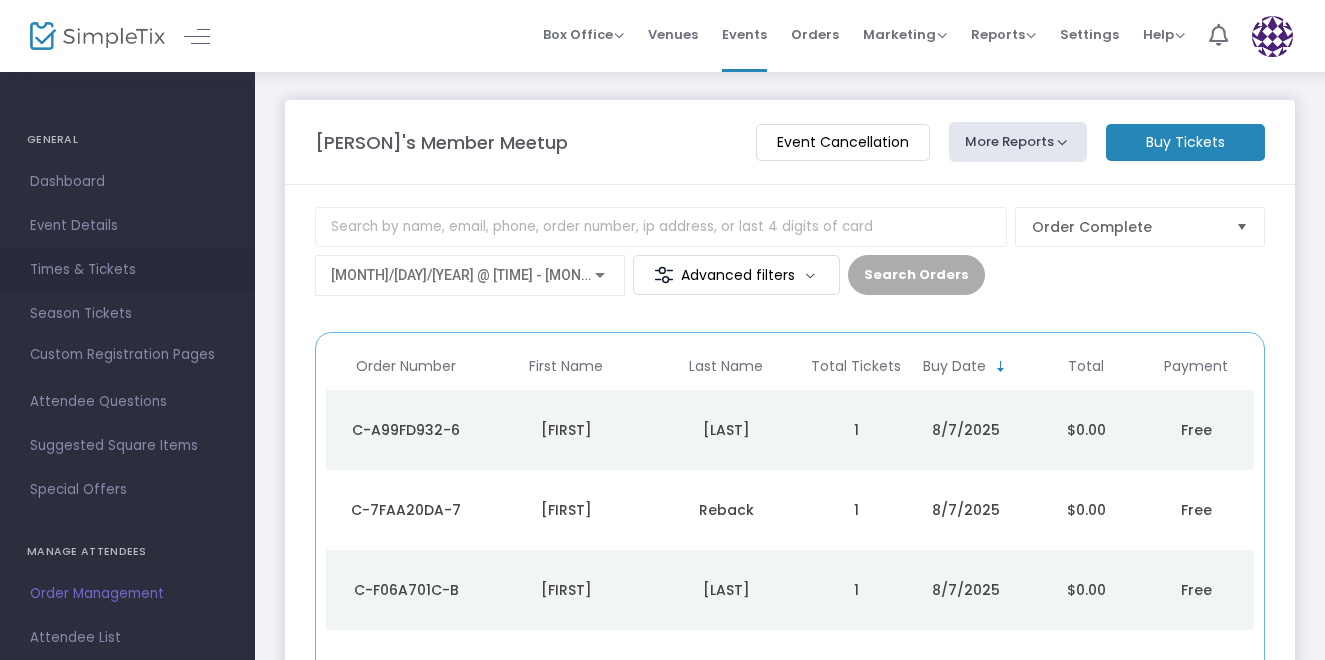 click on "Times & Tickets" at bounding box center (127, 270) 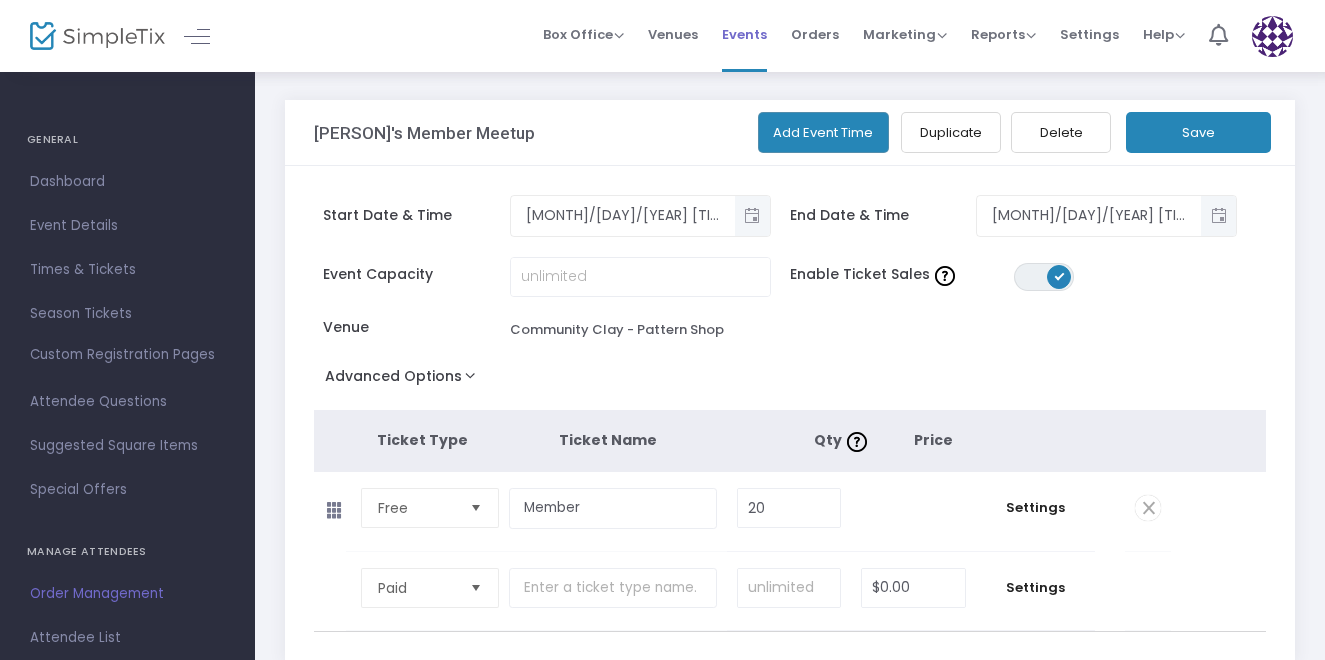 click on "Events" at bounding box center [744, 36] 